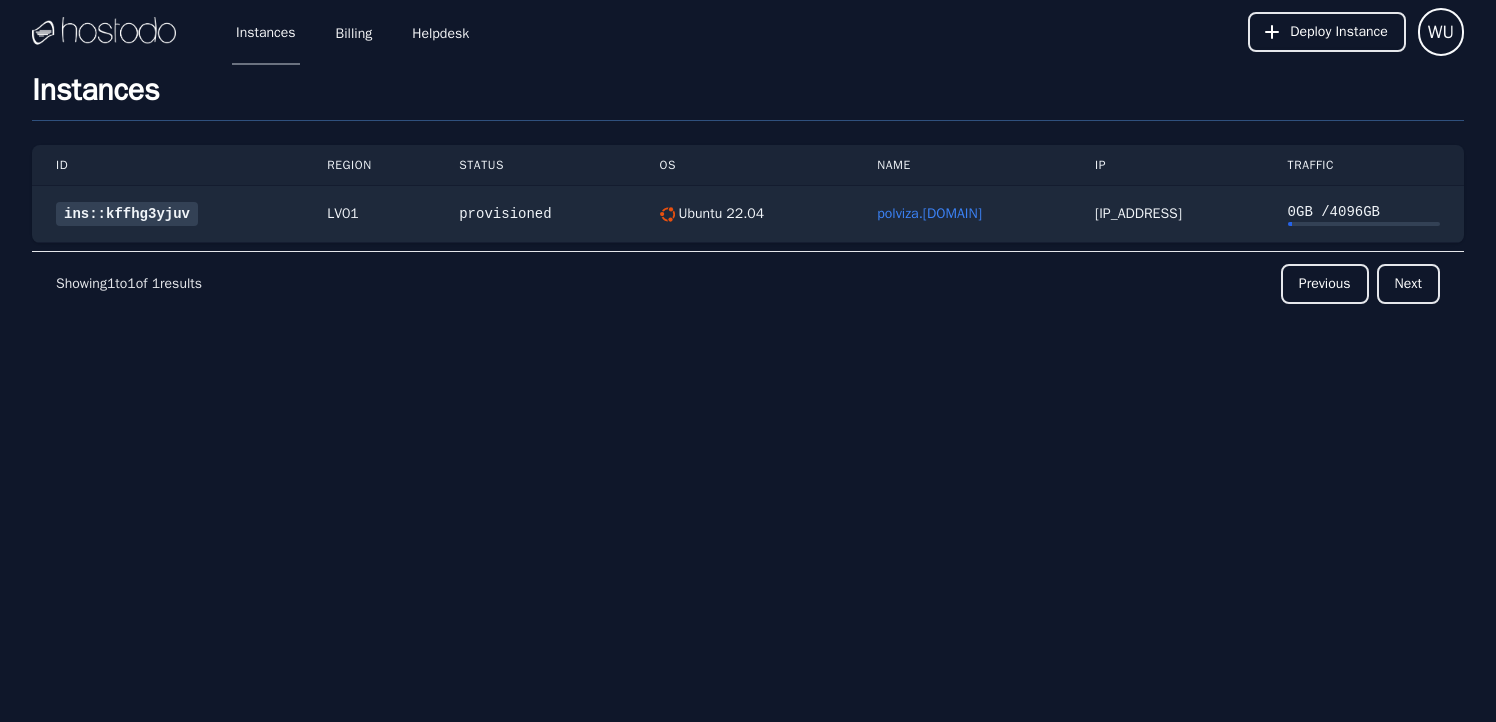scroll, scrollTop: 0, scrollLeft: 0, axis: both 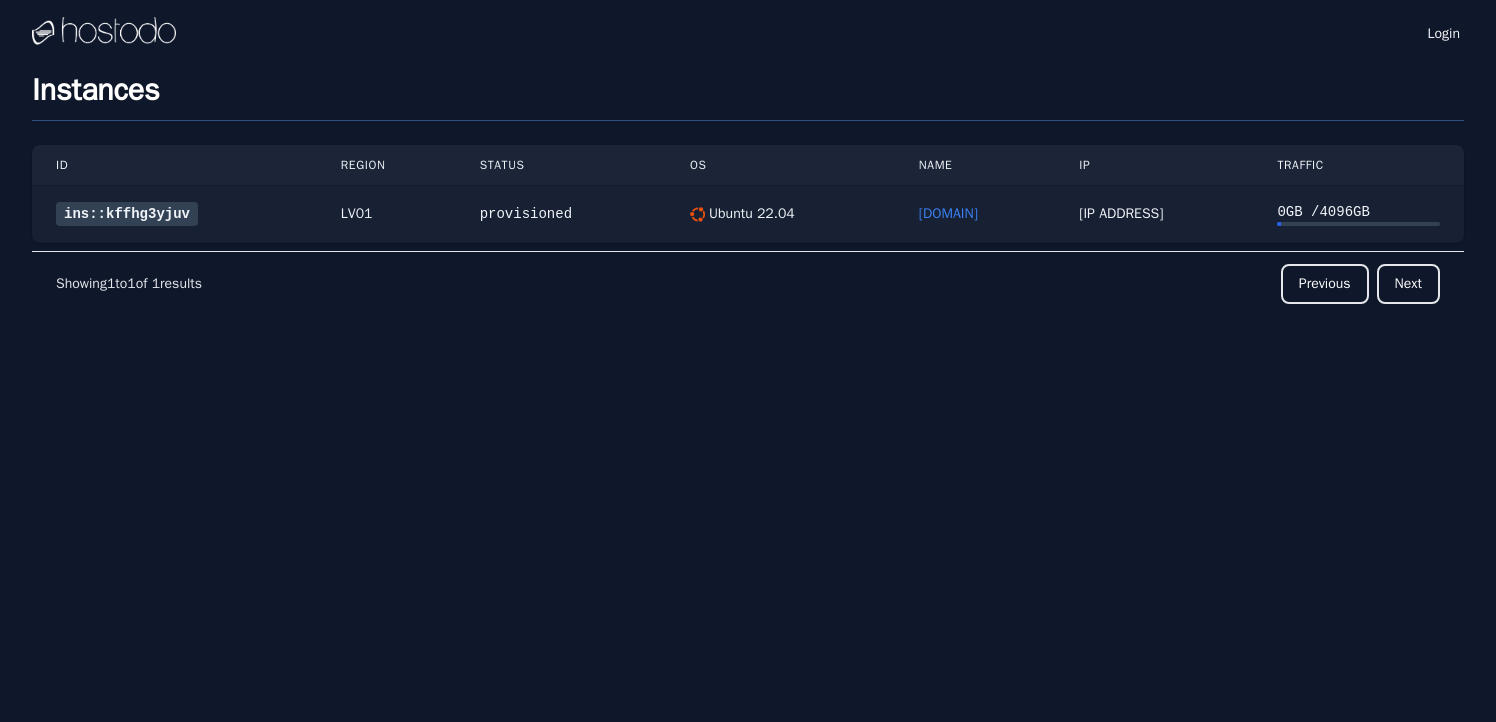 click on "ins::[INSTANCE_ID]" at bounding box center [127, 214] 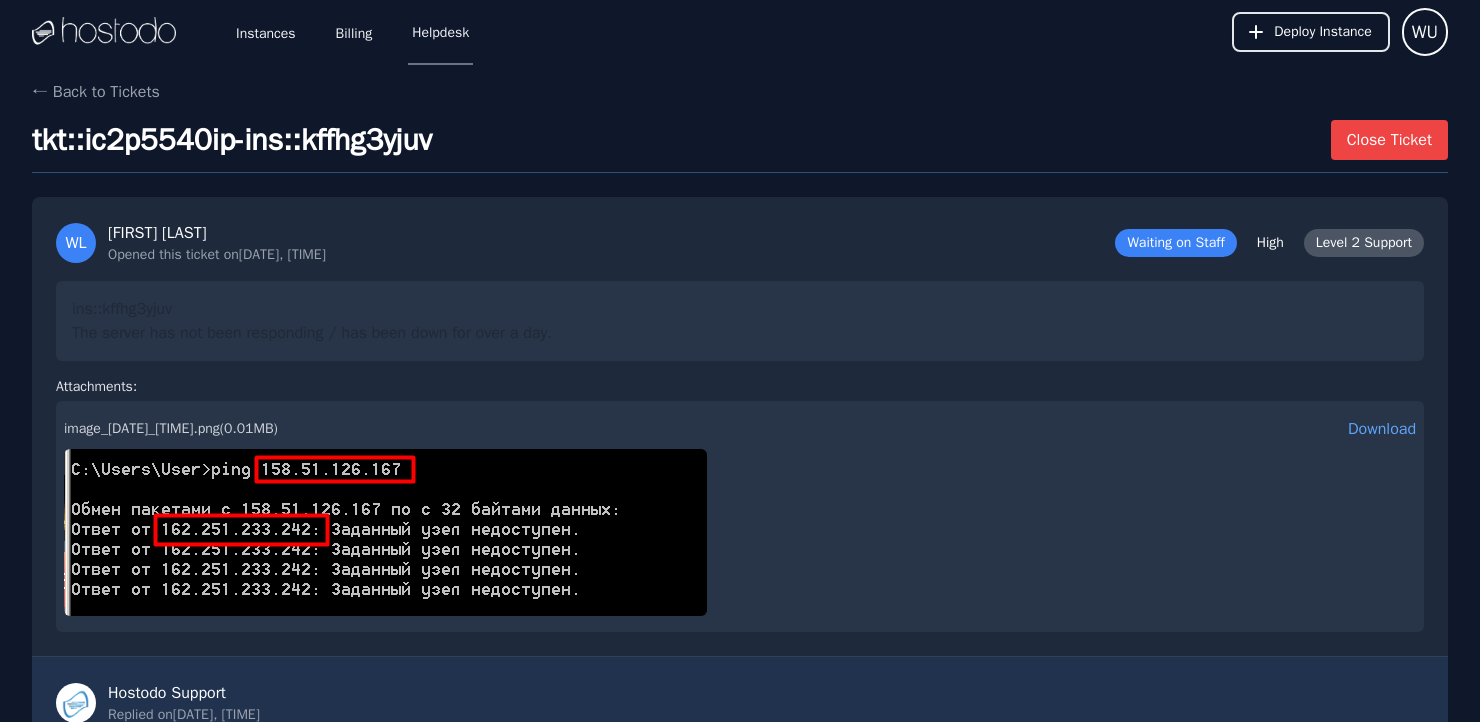 scroll, scrollTop: 1968, scrollLeft: 0, axis: vertical 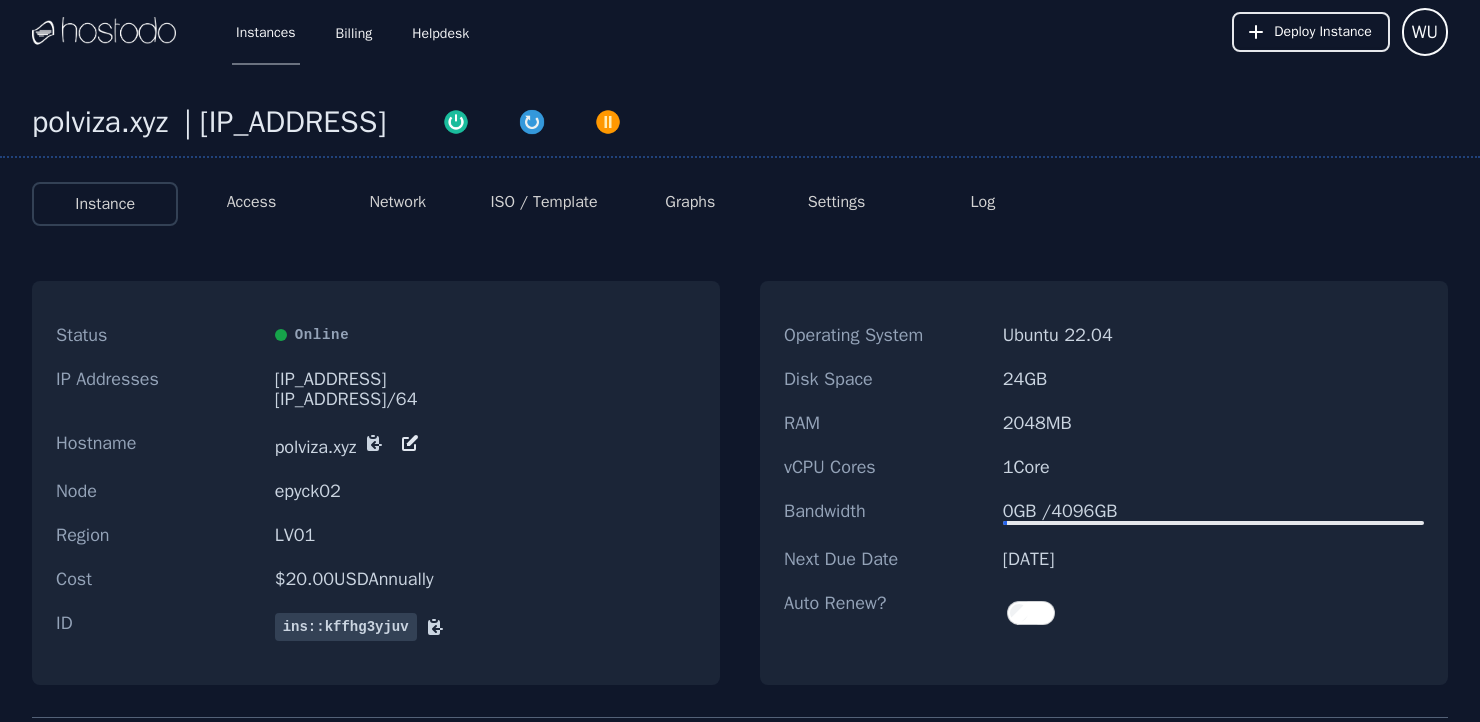 click on "Graphs" at bounding box center (690, 202) 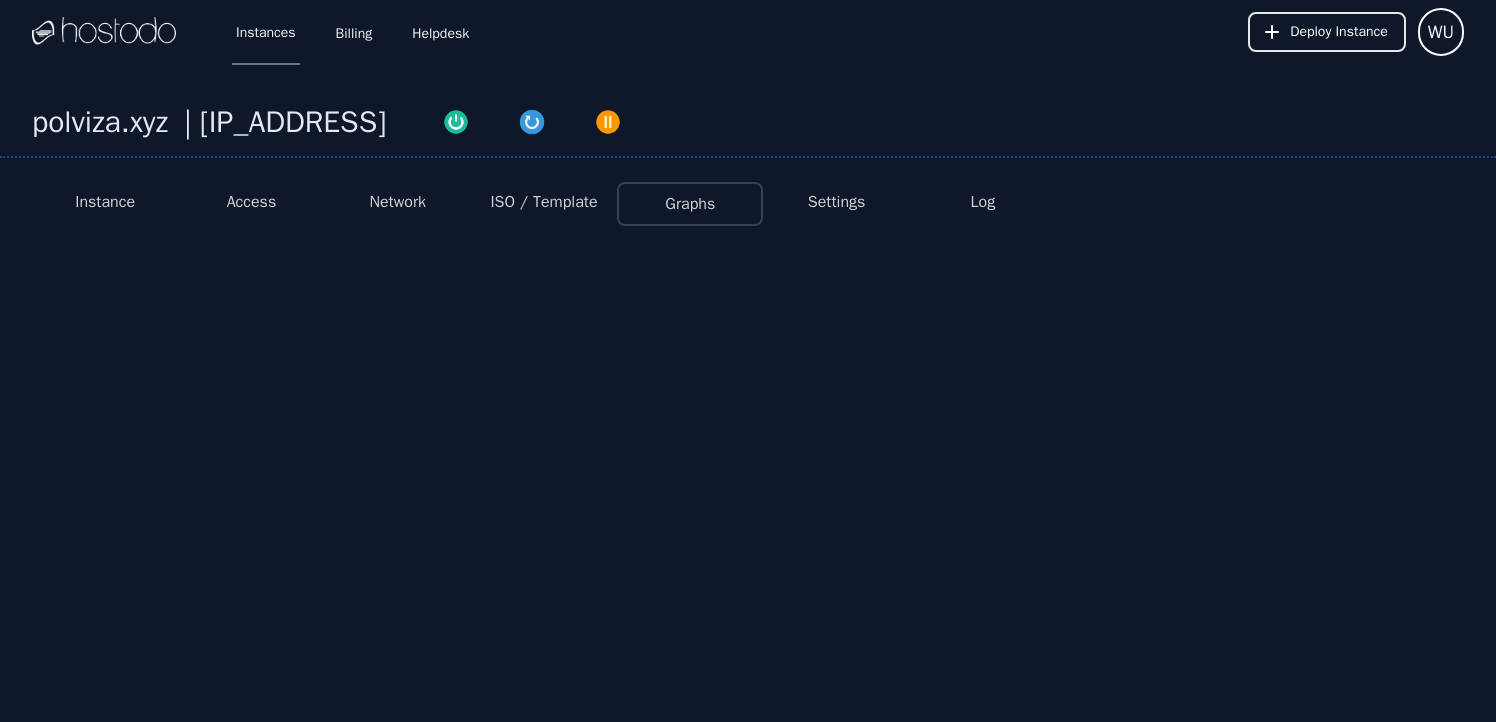 click on "Access" at bounding box center (252, 202) 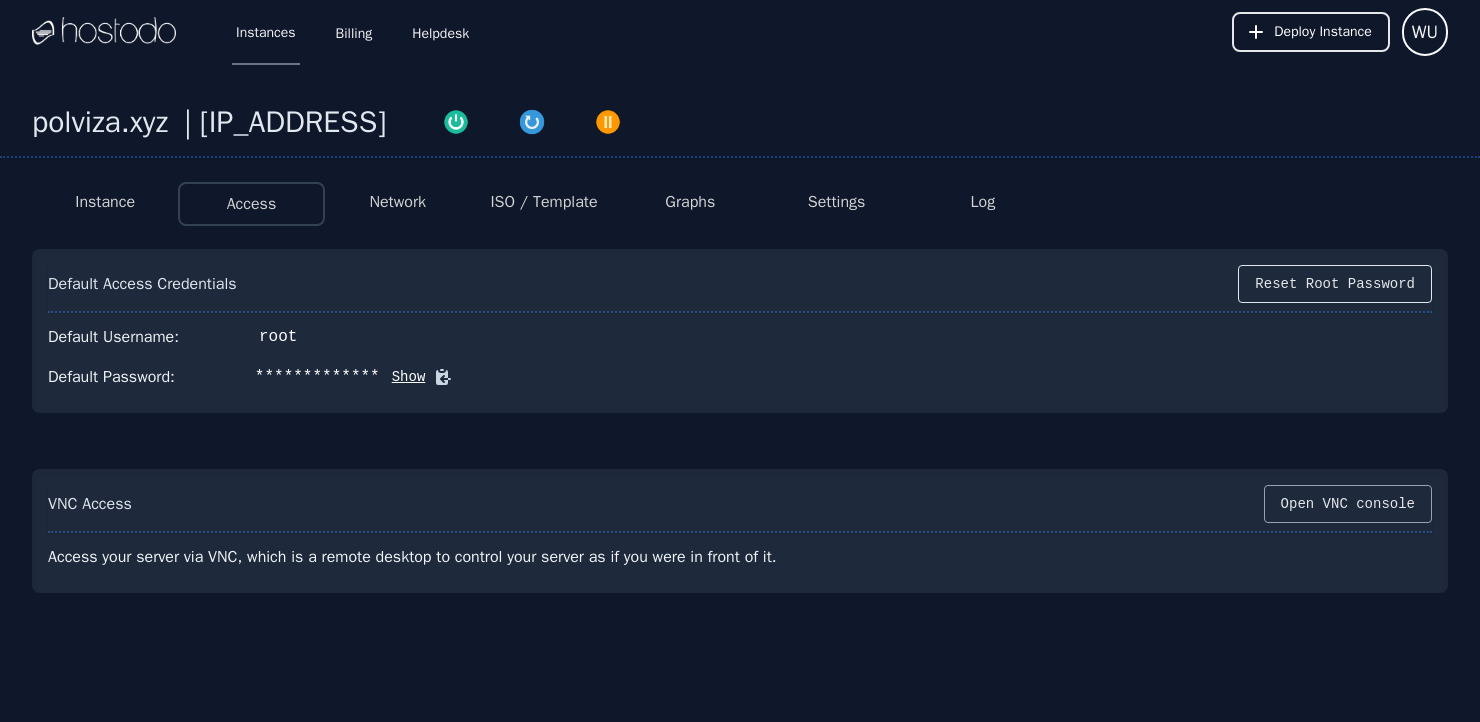click on "Open VNC console" at bounding box center [1348, 504] 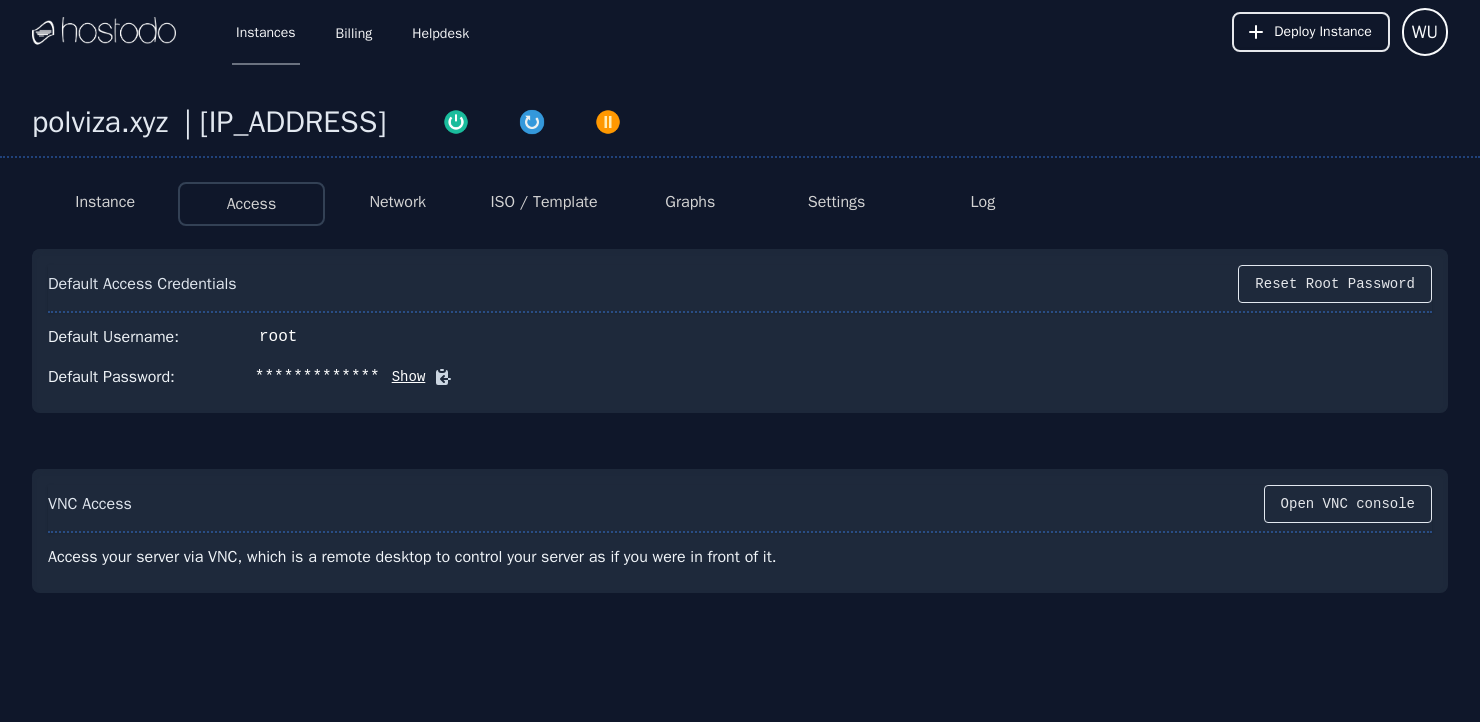 click on "Graphs" at bounding box center (690, 202) 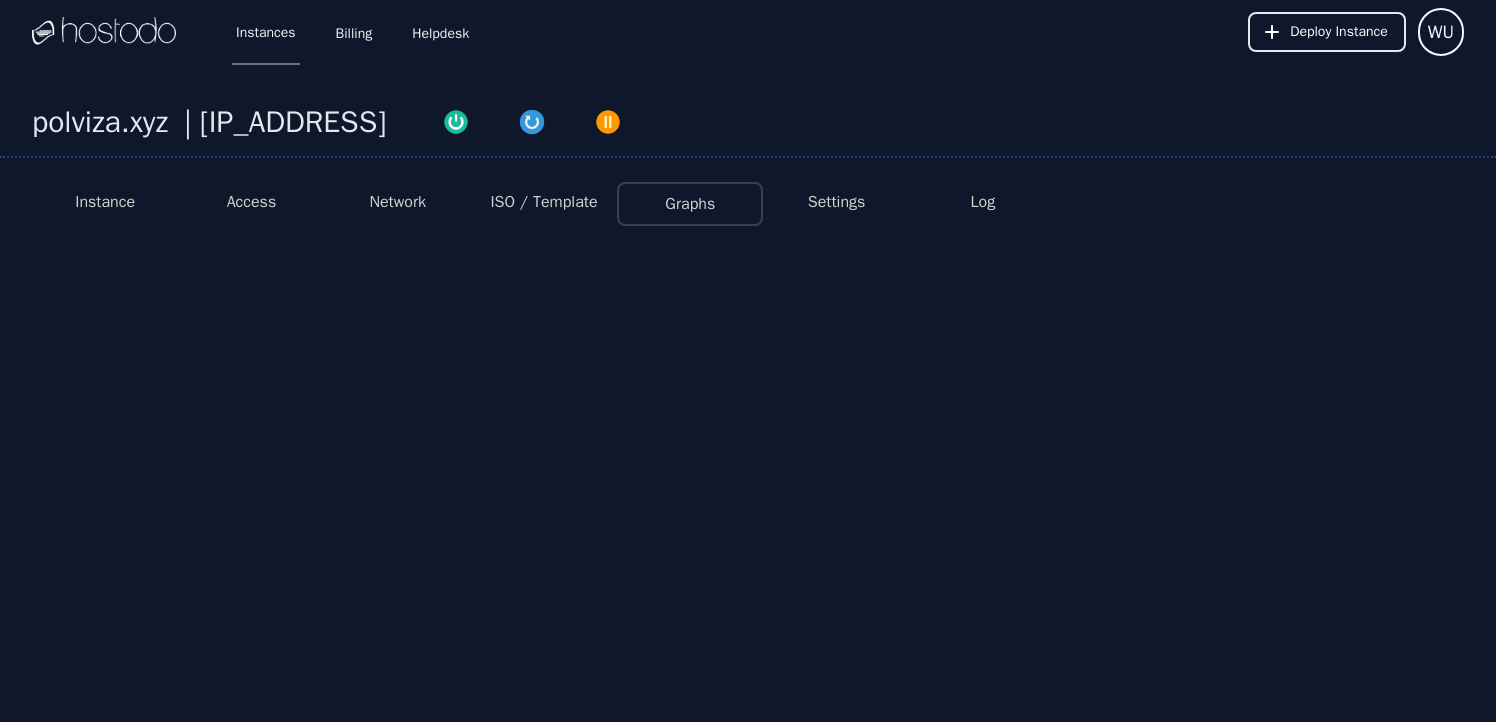 click on "Settings" at bounding box center [837, 202] 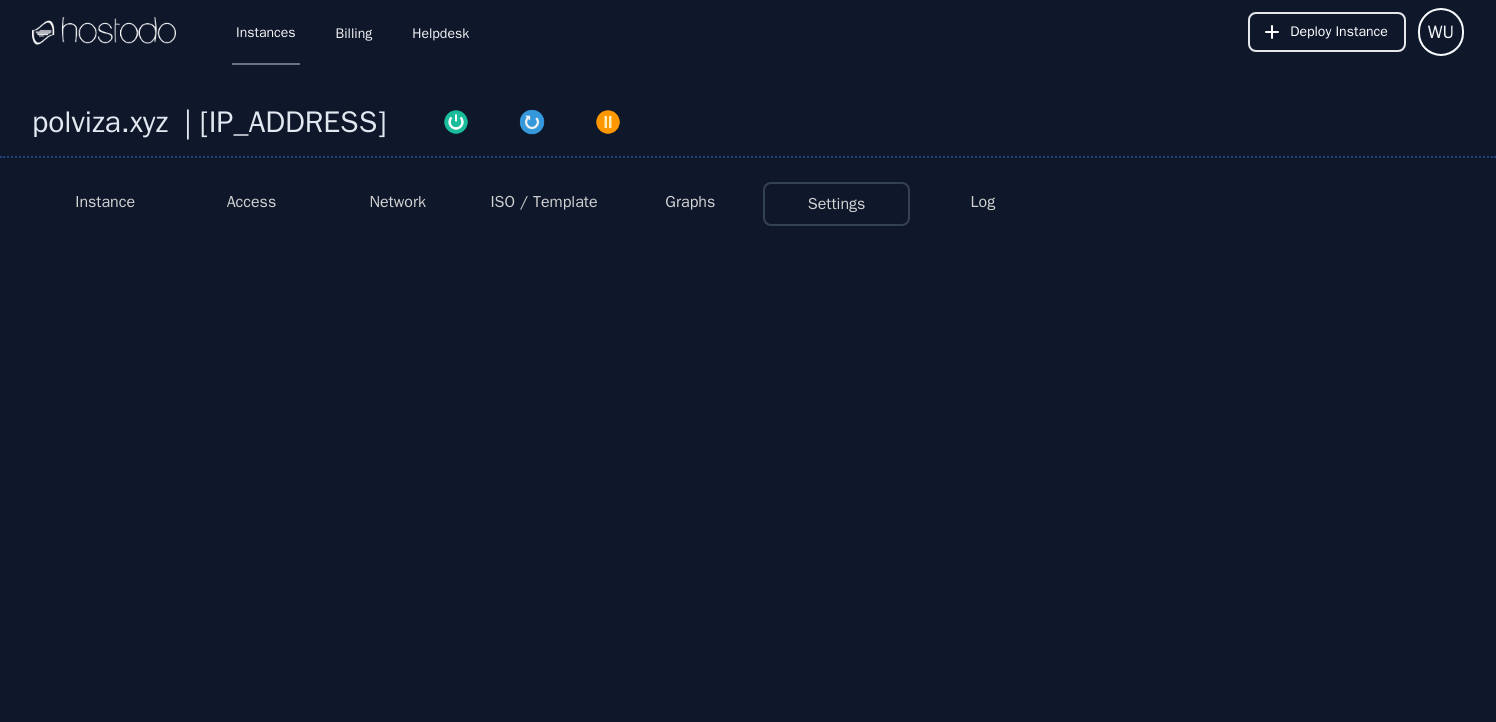 click on "Instance" at bounding box center [105, 202] 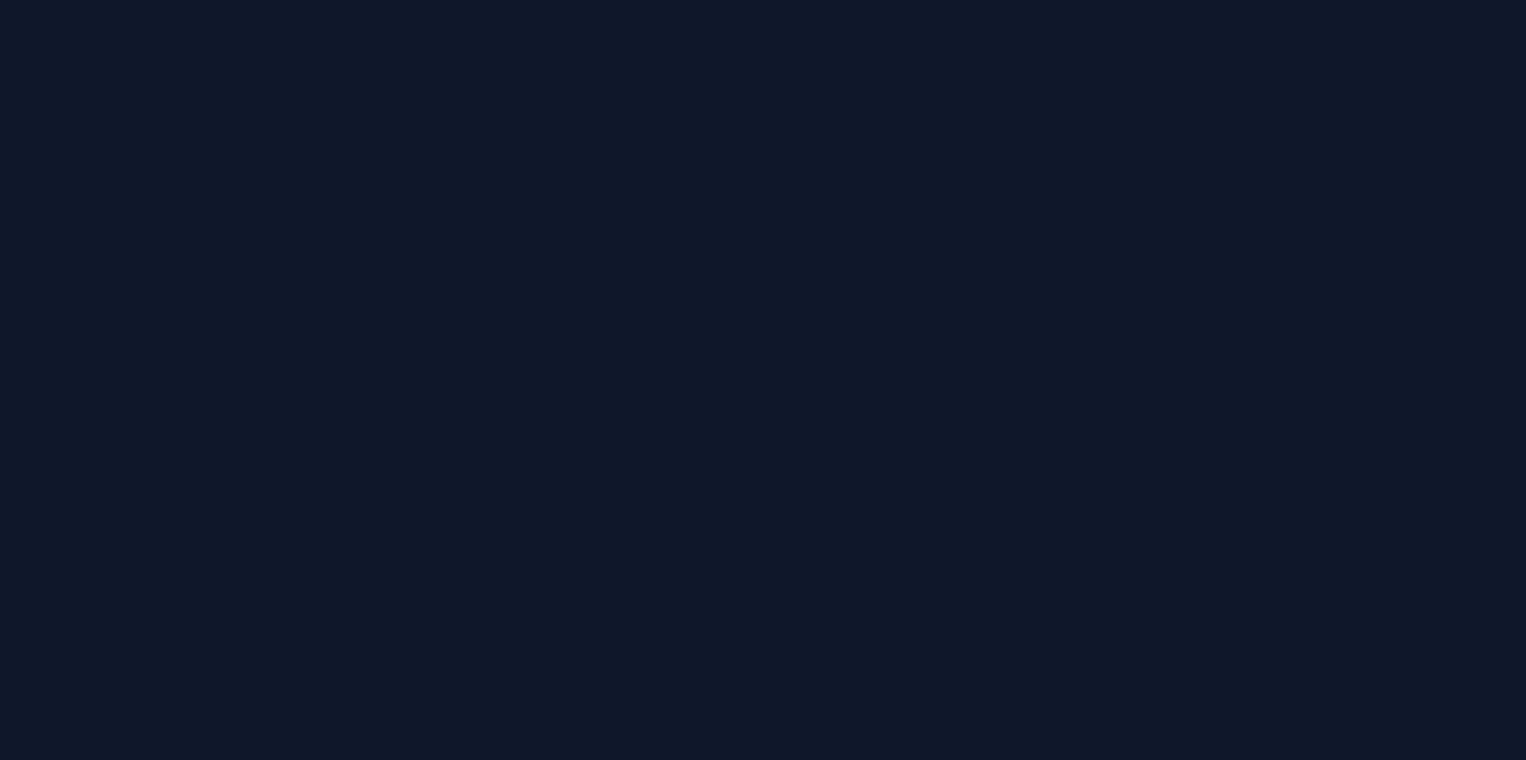 scroll, scrollTop: 0, scrollLeft: 0, axis: both 